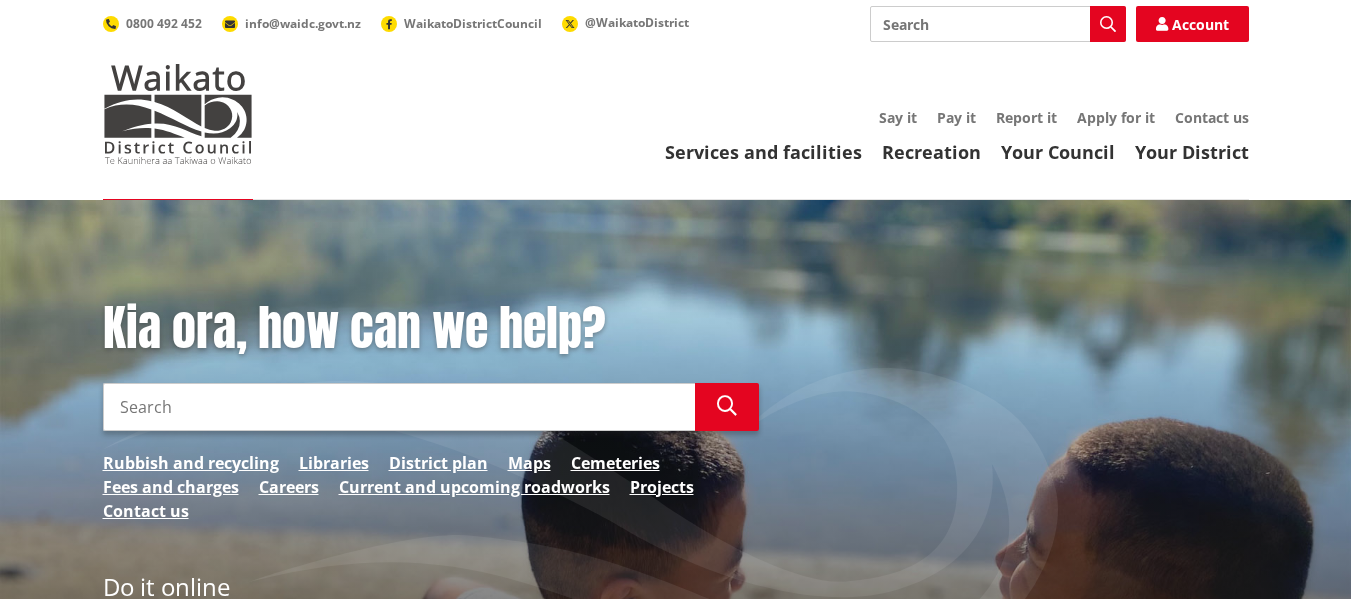 scroll, scrollTop: 0, scrollLeft: 0, axis: both 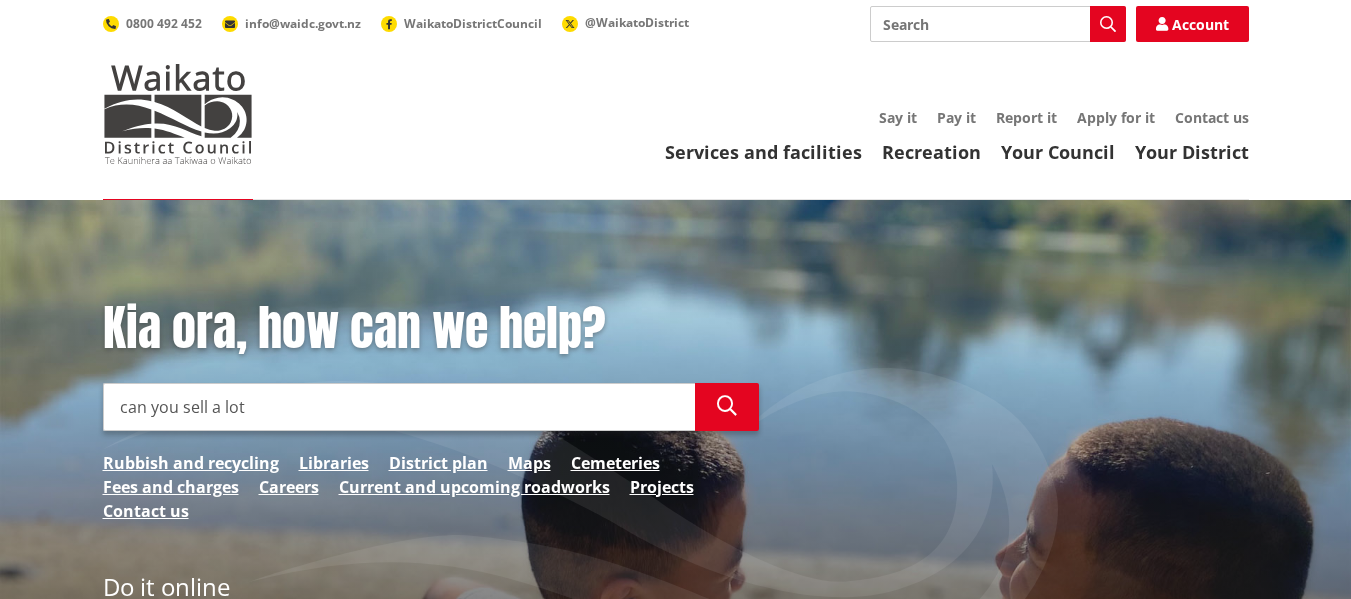 type on "can you sell a lot" 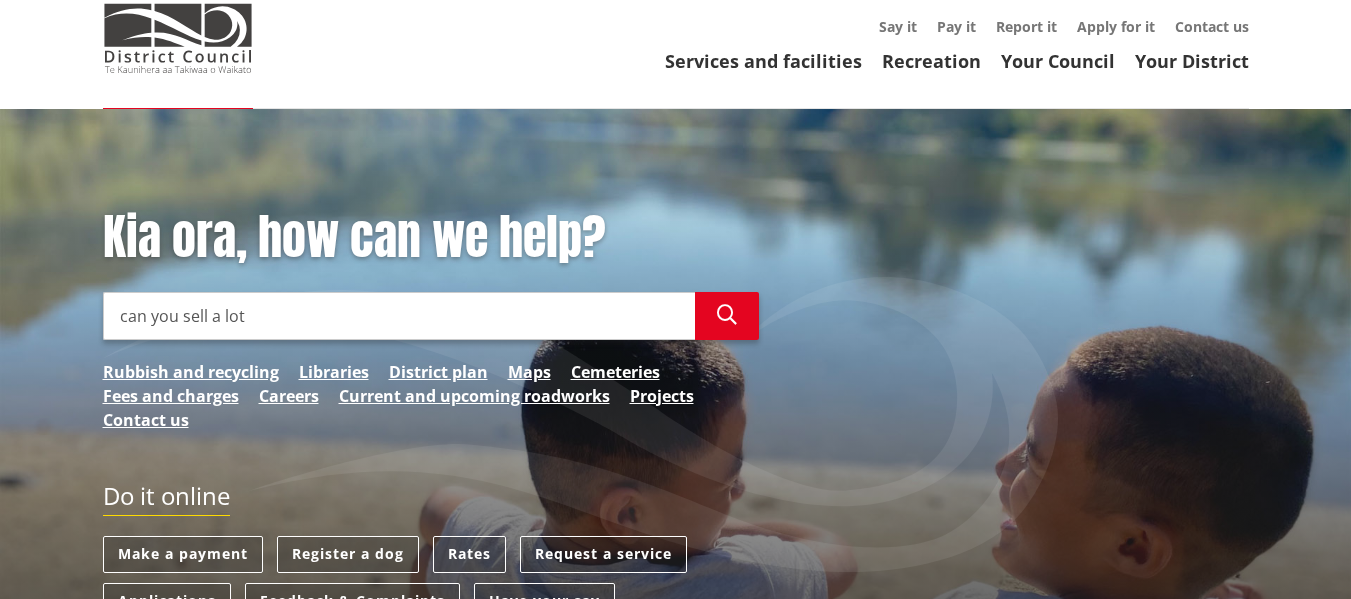 scroll, scrollTop: 0, scrollLeft: 0, axis: both 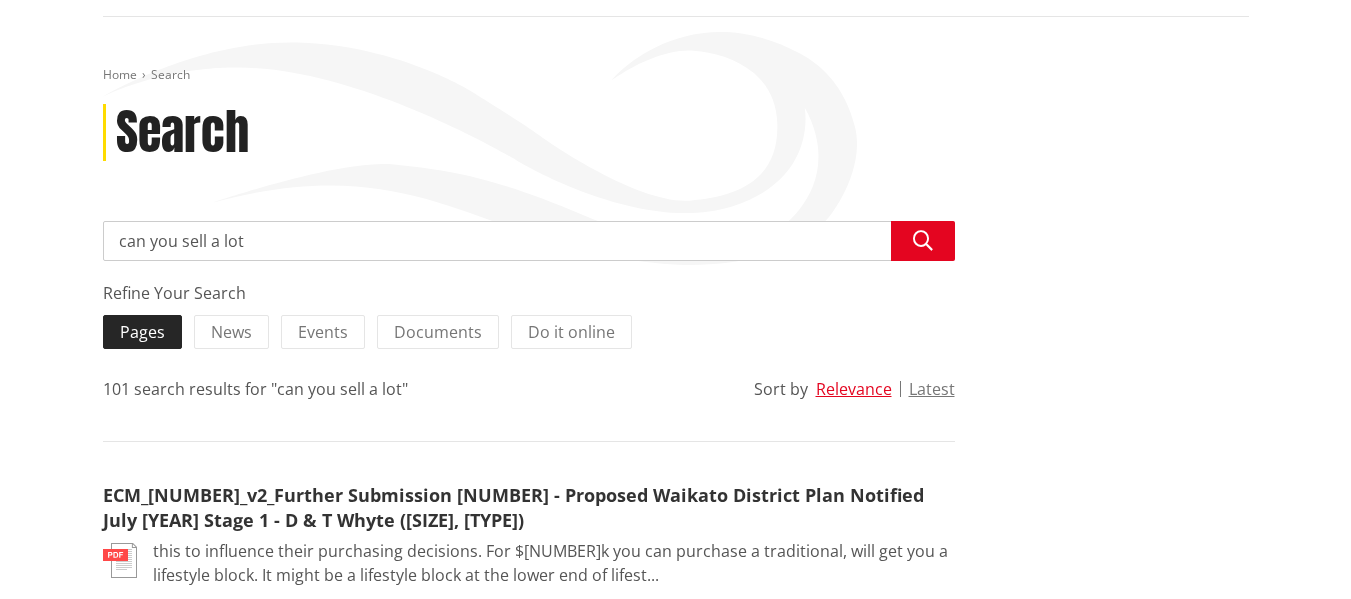 click on "Pages" at bounding box center [142, 332] 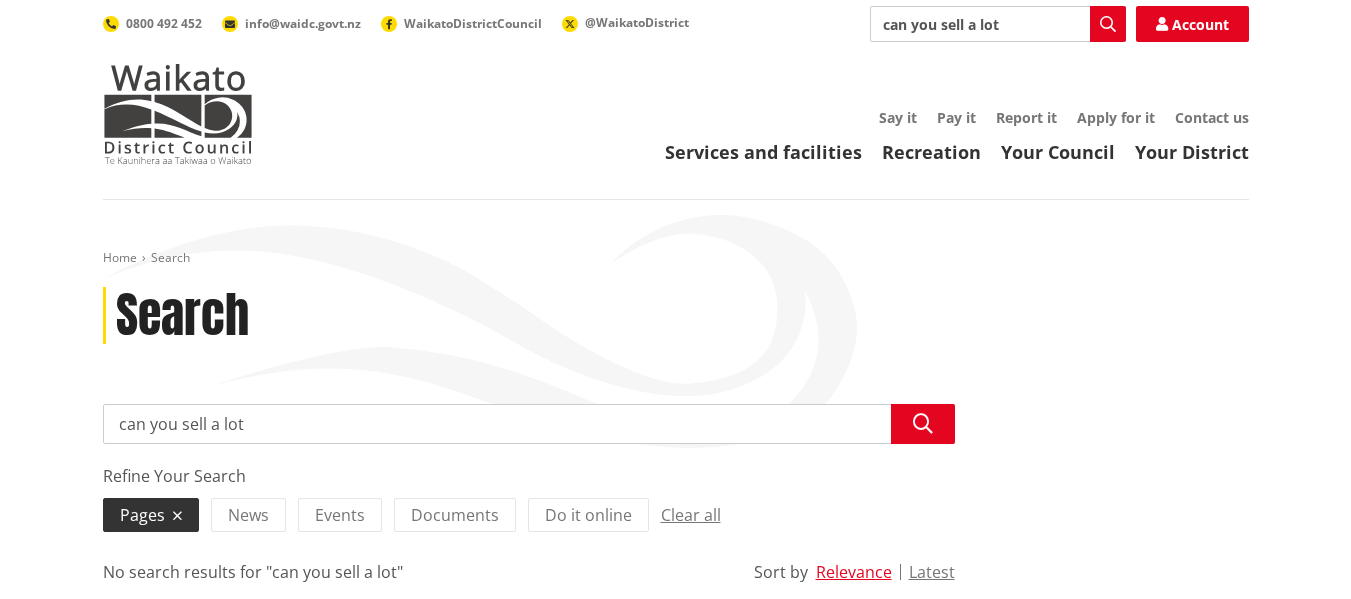scroll, scrollTop: 121, scrollLeft: 0, axis: vertical 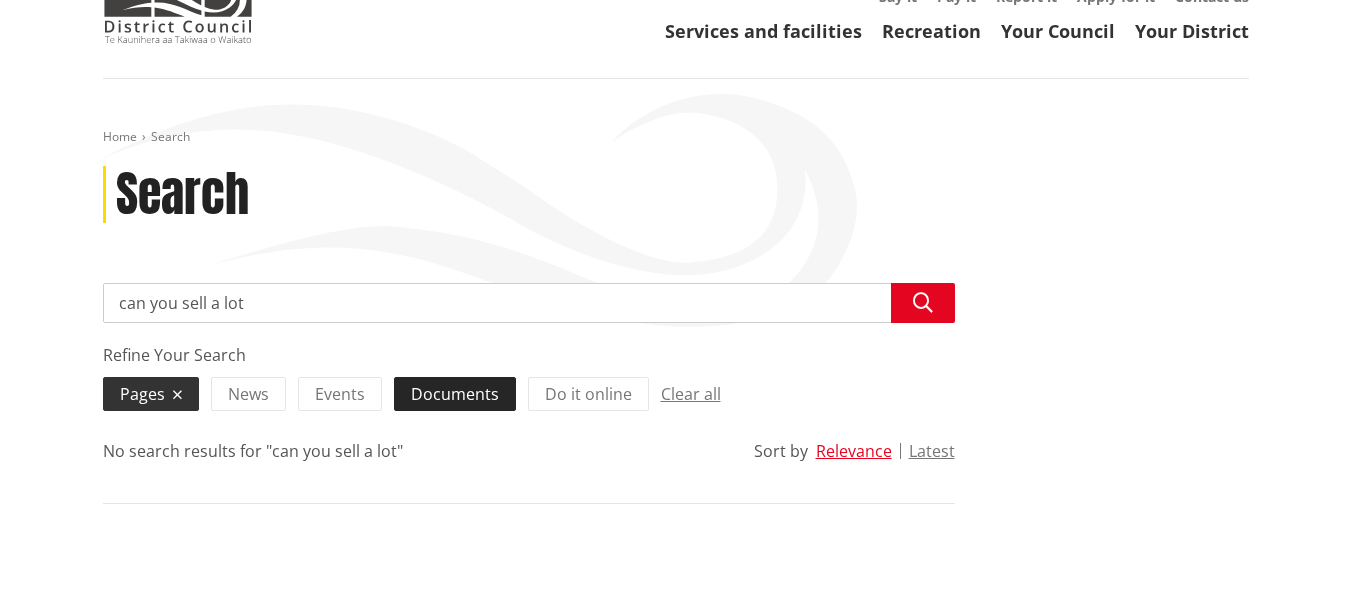click on "Documents" at bounding box center [455, 394] 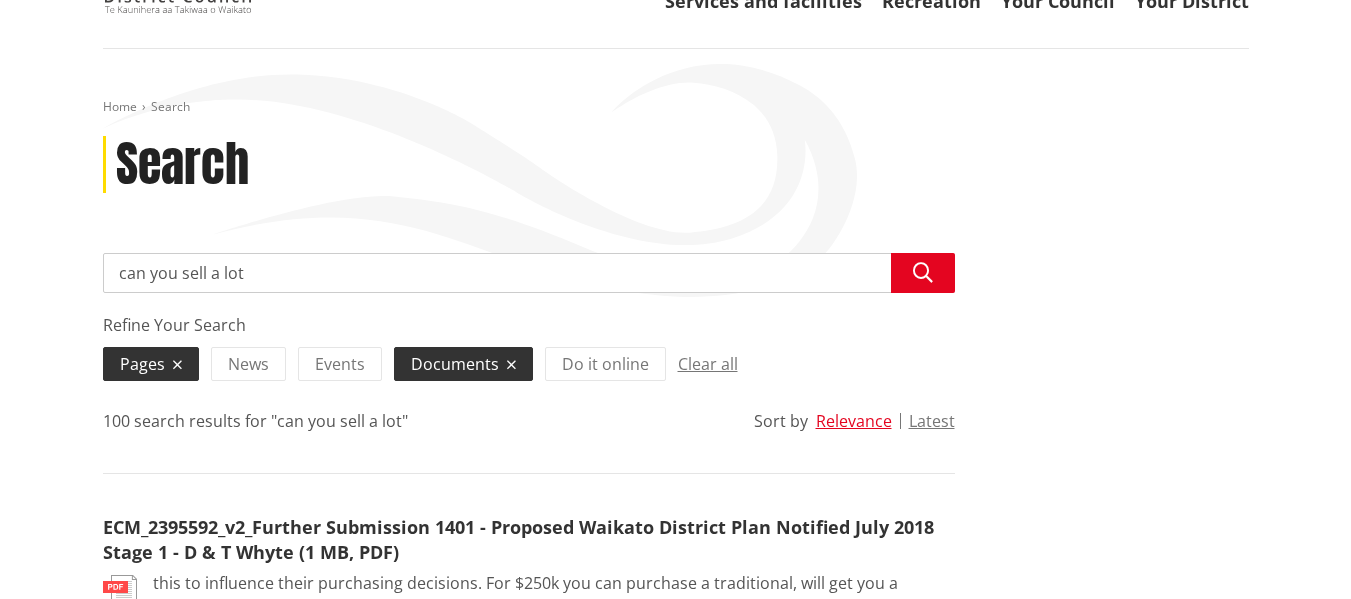 scroll, scrollTop: 167, scrollLeft: 0, axis: vertical 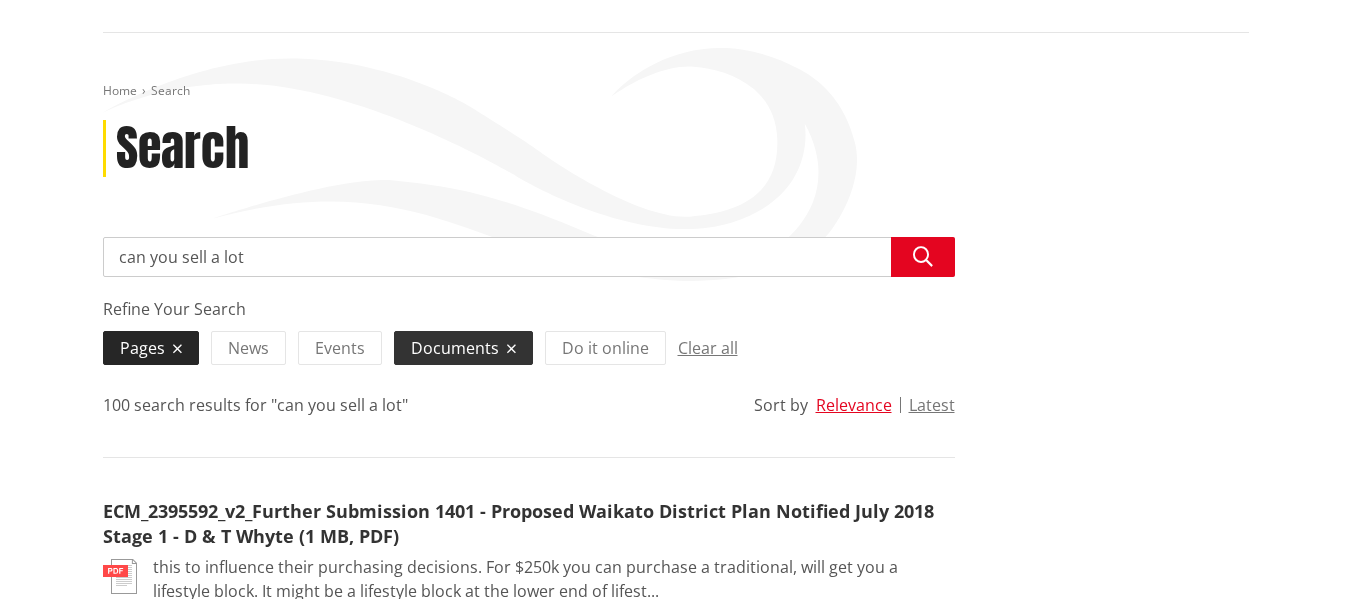 click at bounding box center [177, 349] 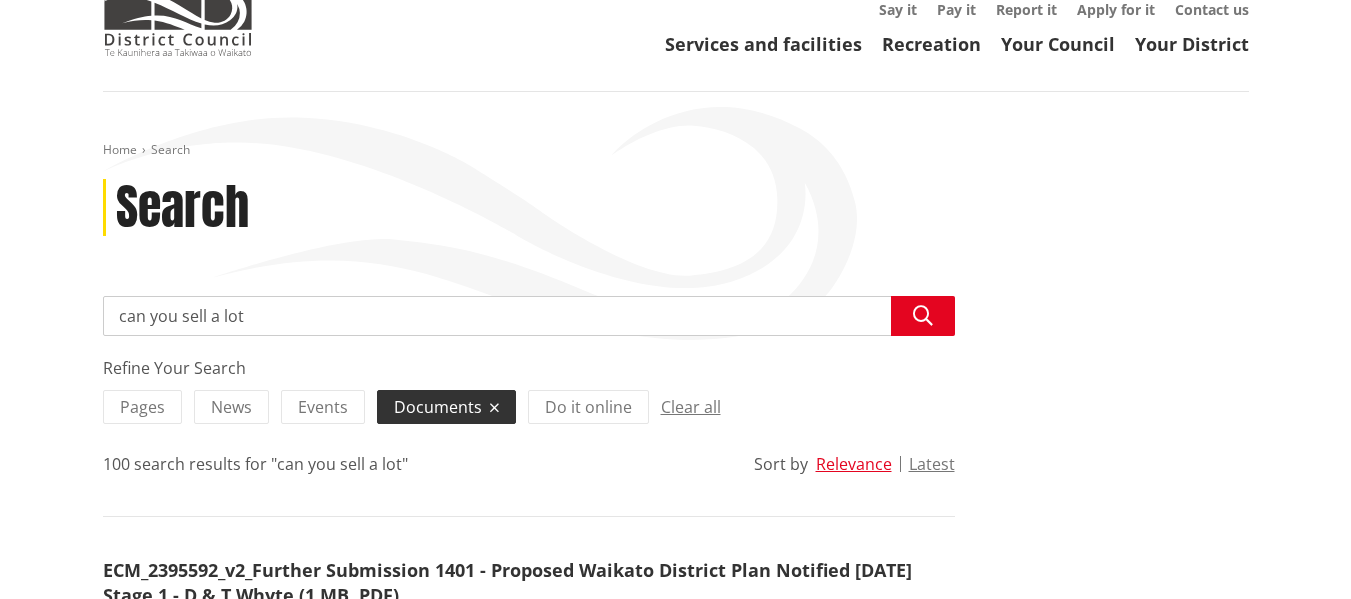 scroll, scrollTop: 0, scrollLeft: 0, axis: both 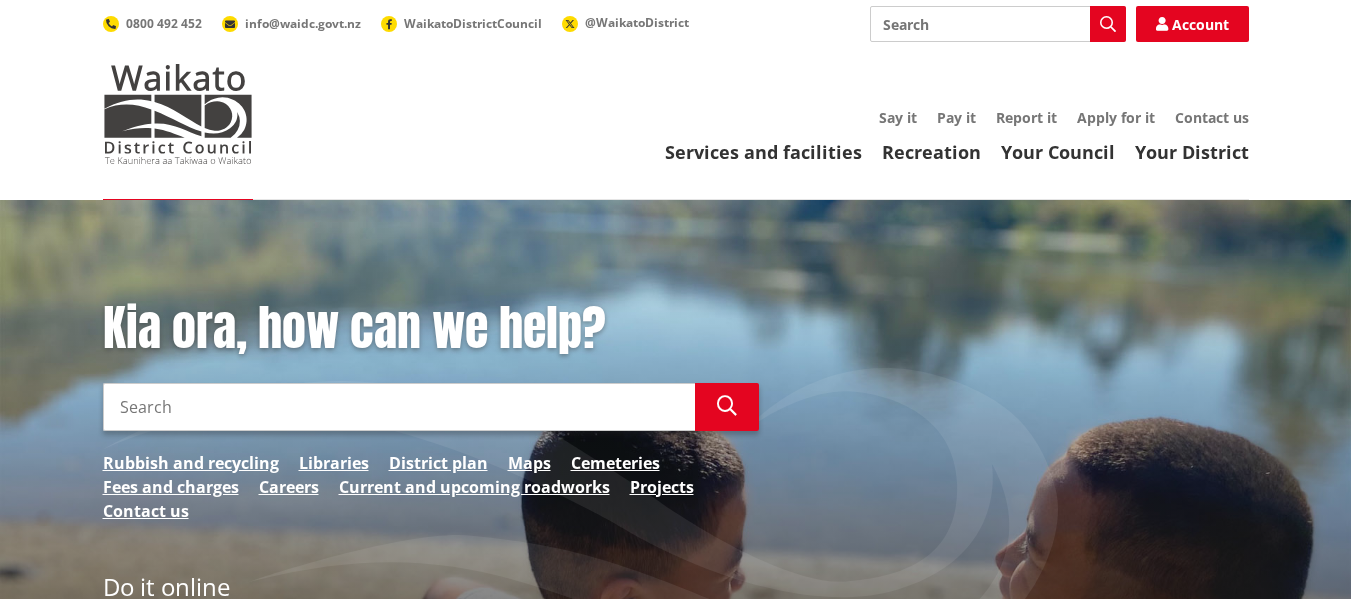 click on "Search" at bounding box center [399, 407] 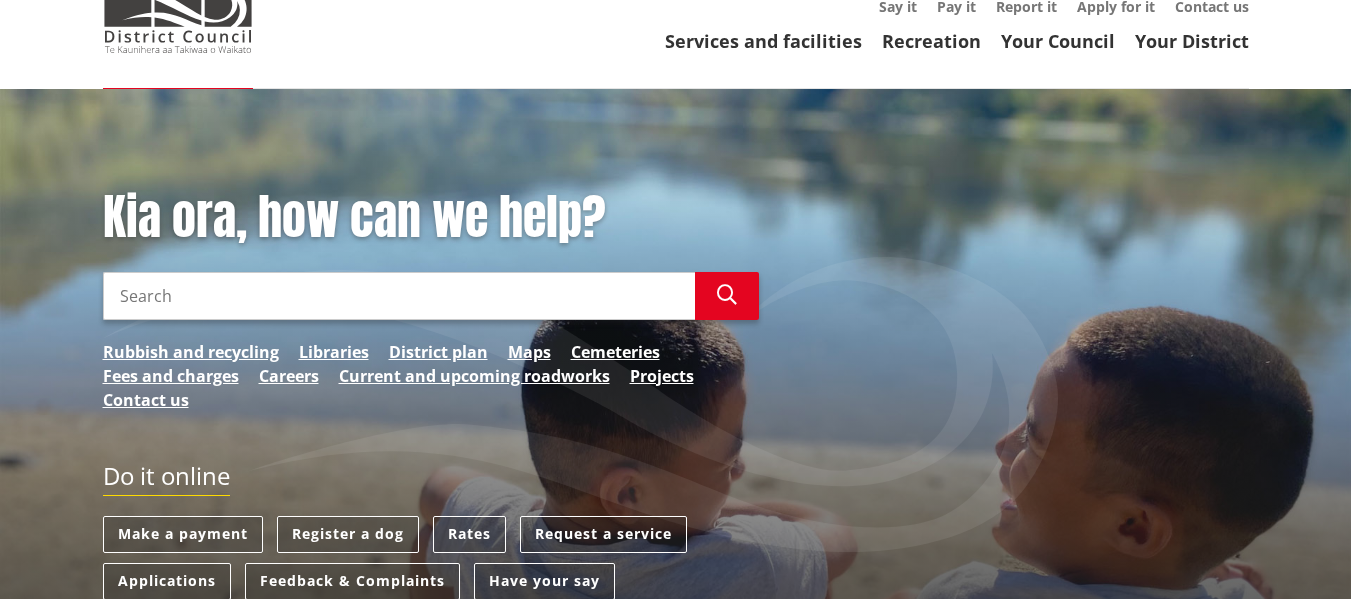 scroll, scrollTop: 109, scrollLeft: 0, axis: vertical 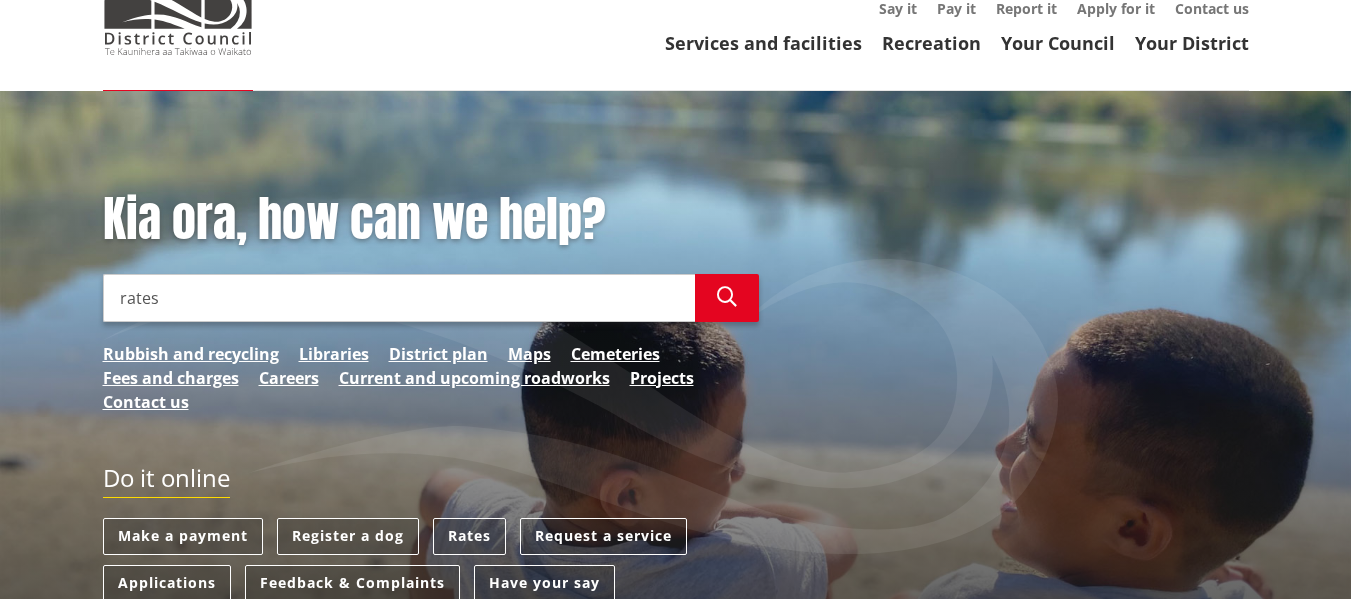 type on "rates" 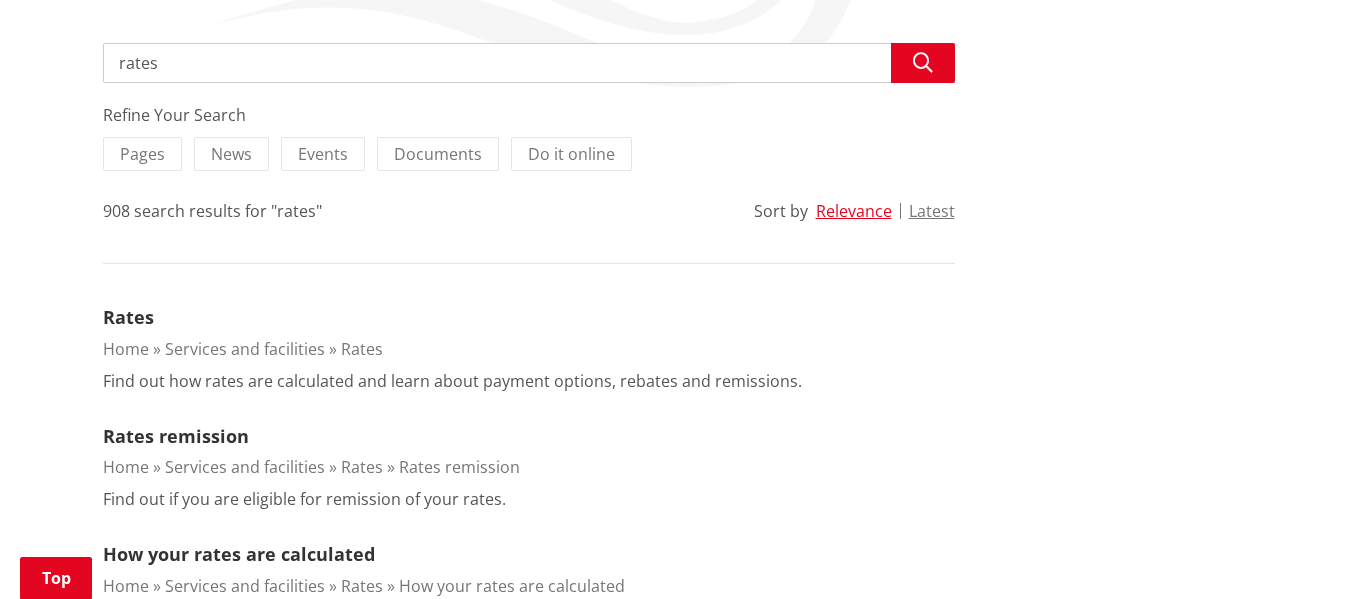 scroll, scrollTop: 362, scrollLeft: 0, axis: vertical 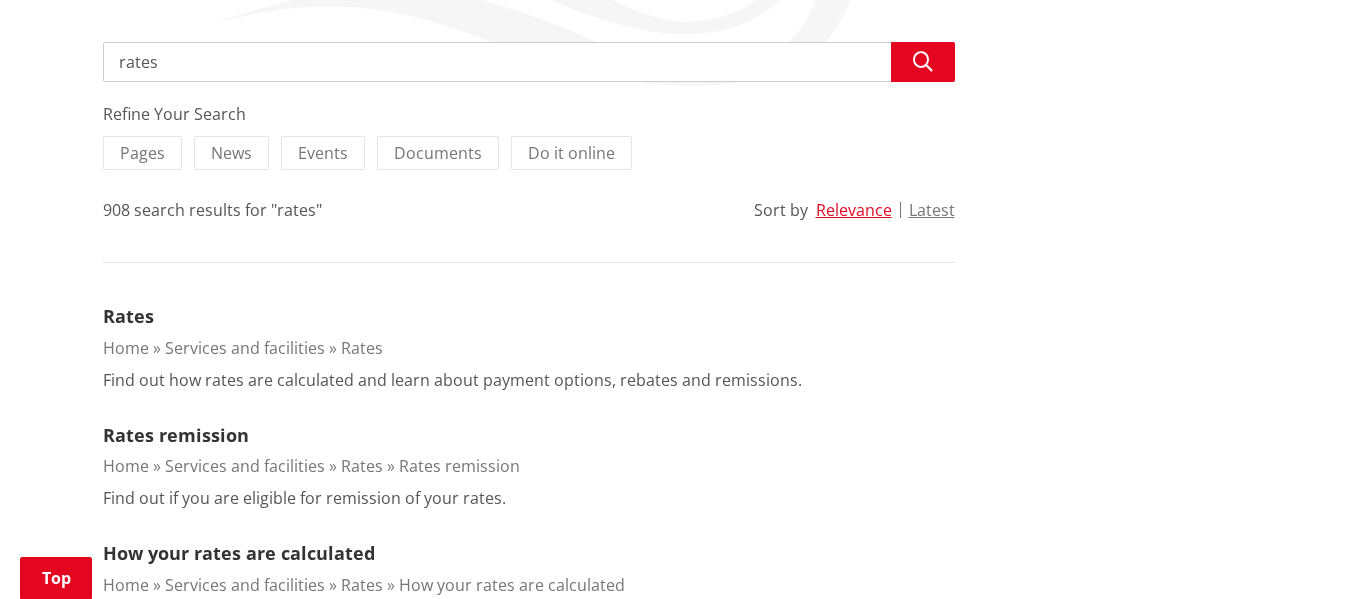 click on "Services and facilities" at bounding box center (245, 348) 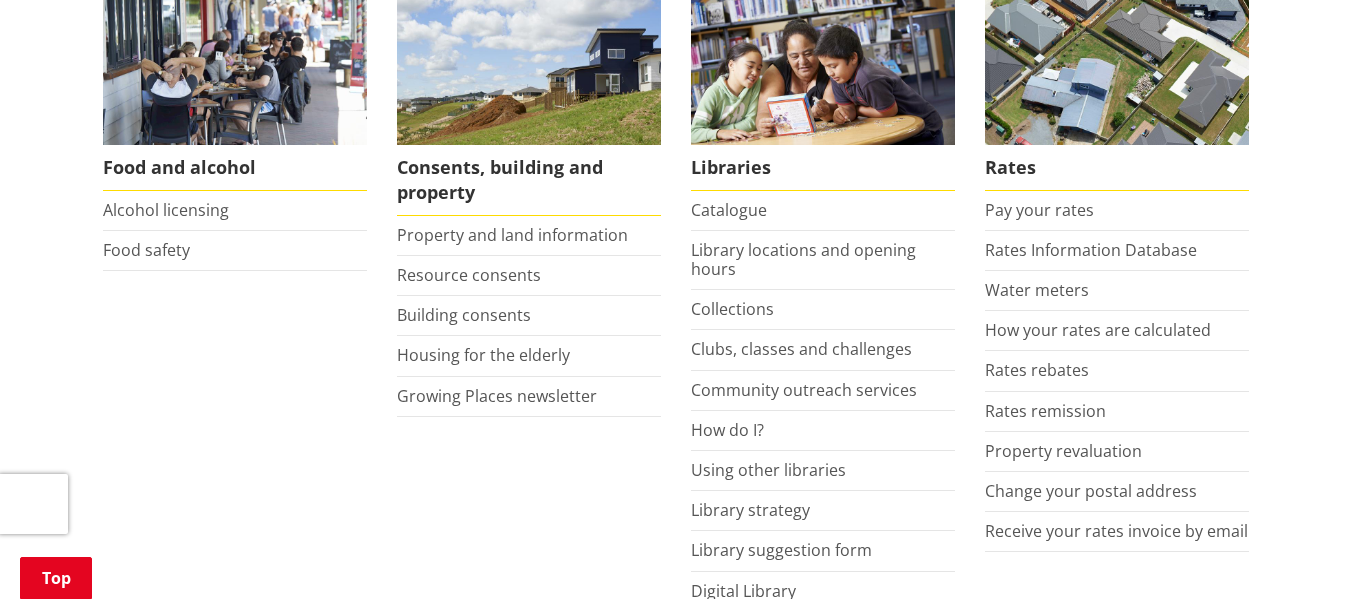 scroll, scrollTop: 845, scrollLeft: 0, axis: vertical 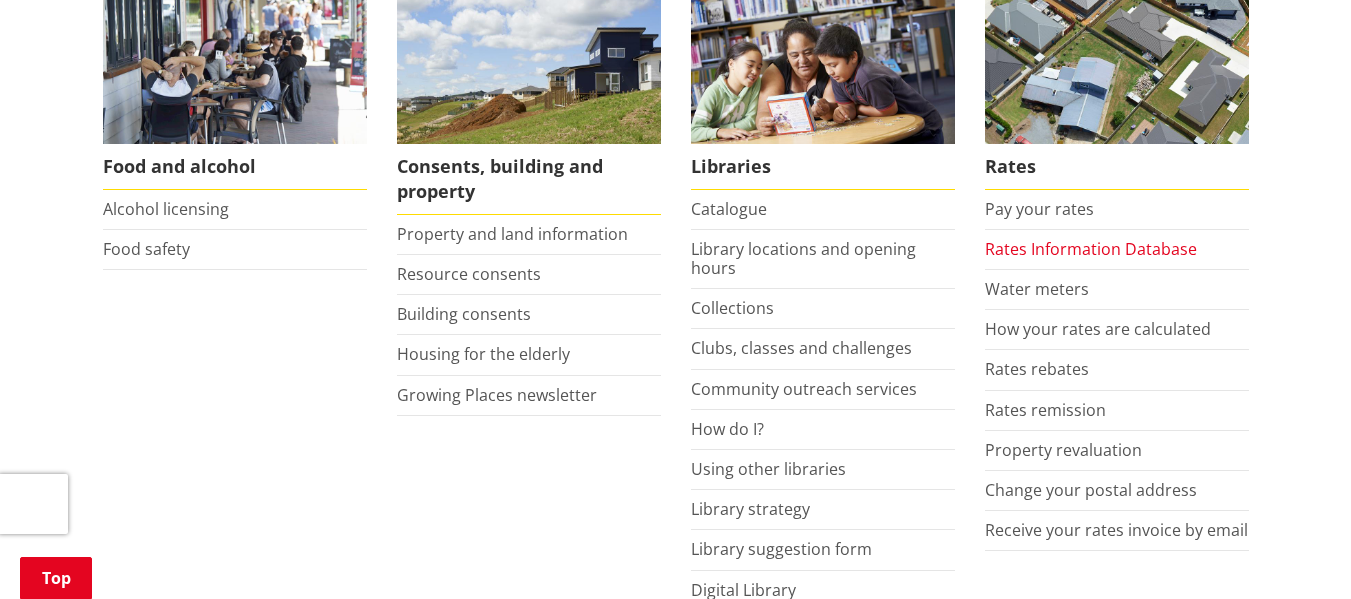 click on "Rates Information Database" at bounding box center (1091, 249) 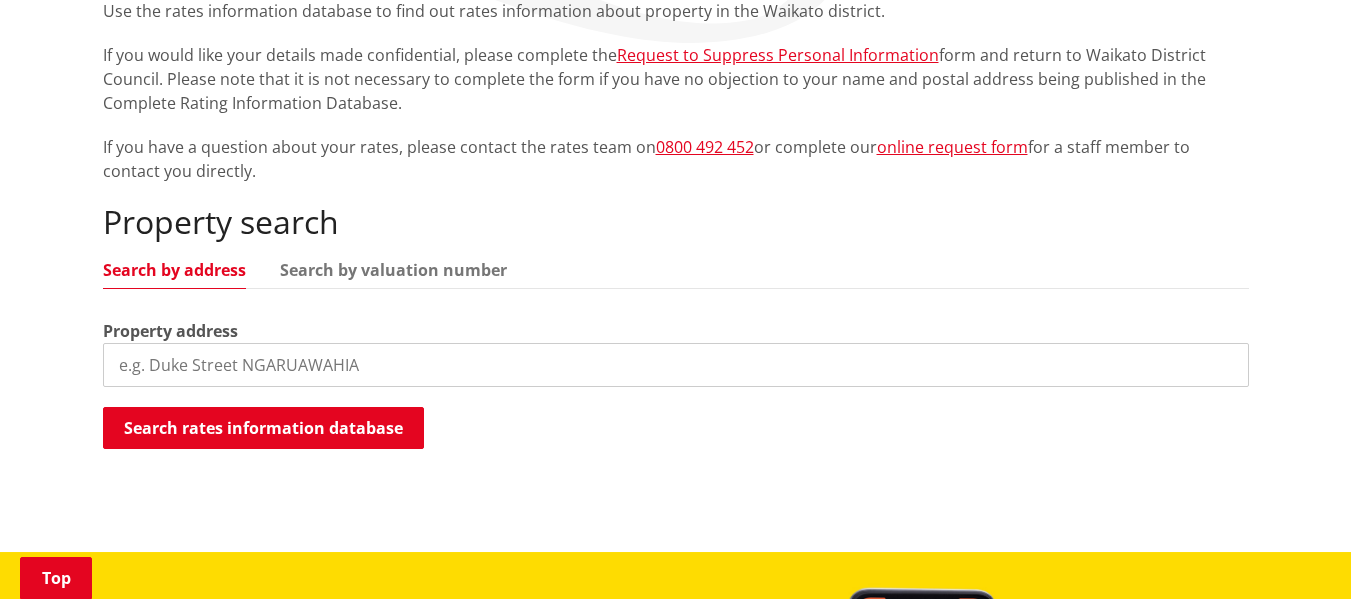 scroll, scrollTop: 418, scrollLeft: 0, axis: vertical 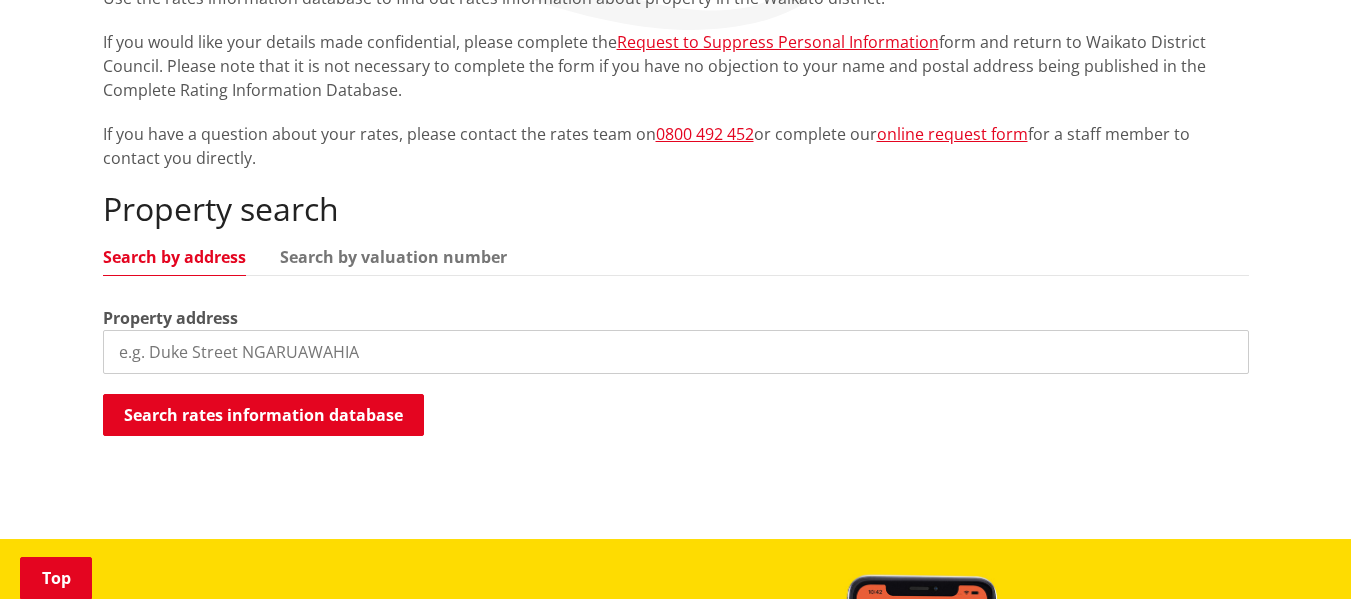 click at bounding box center (676, 352) 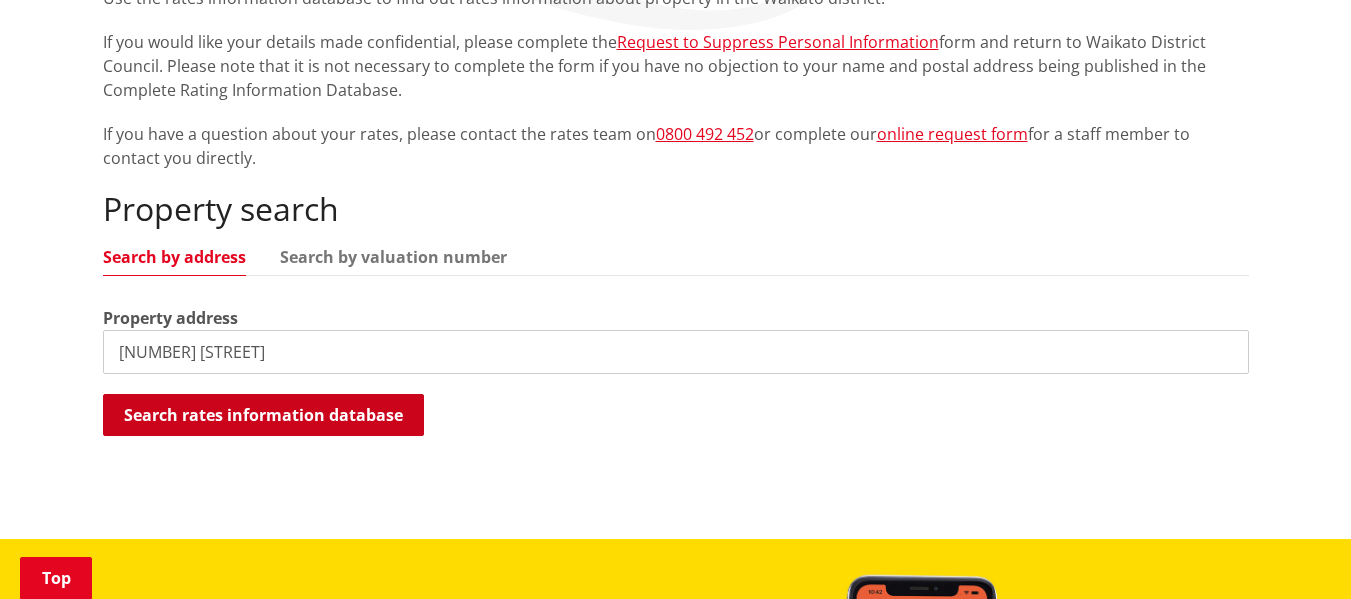type on "[NUMBER] [STREET]" 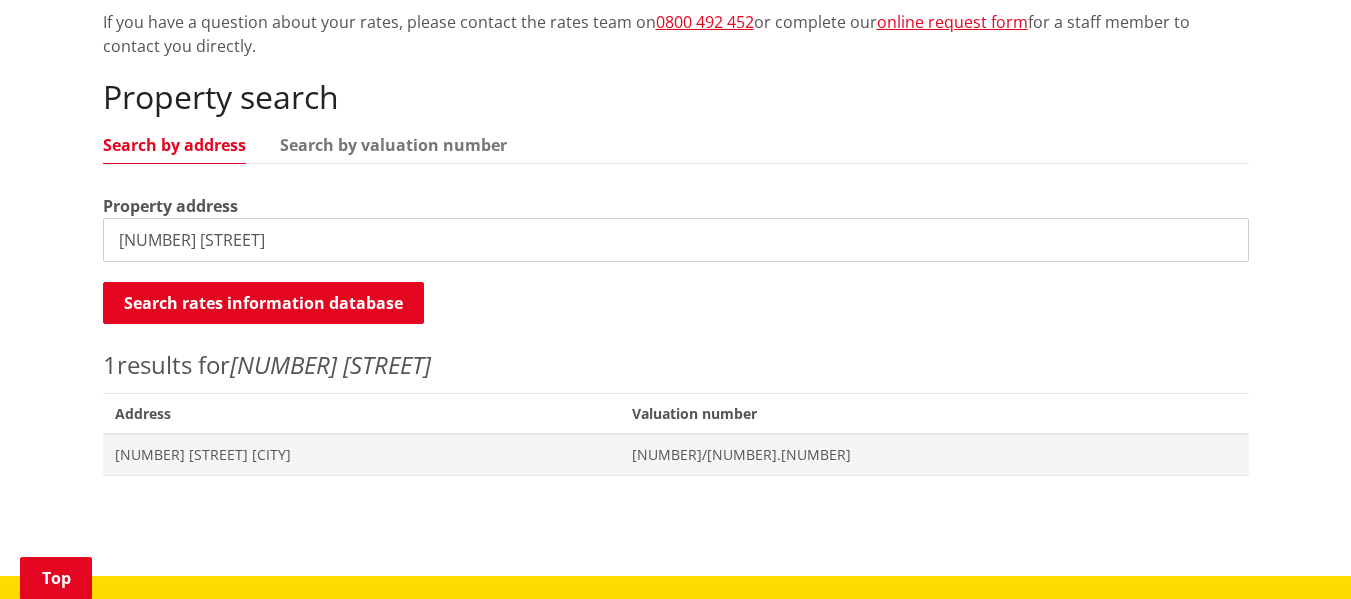 scroll, scrollTop: 531, scrollLeft: 0, axis: vertical 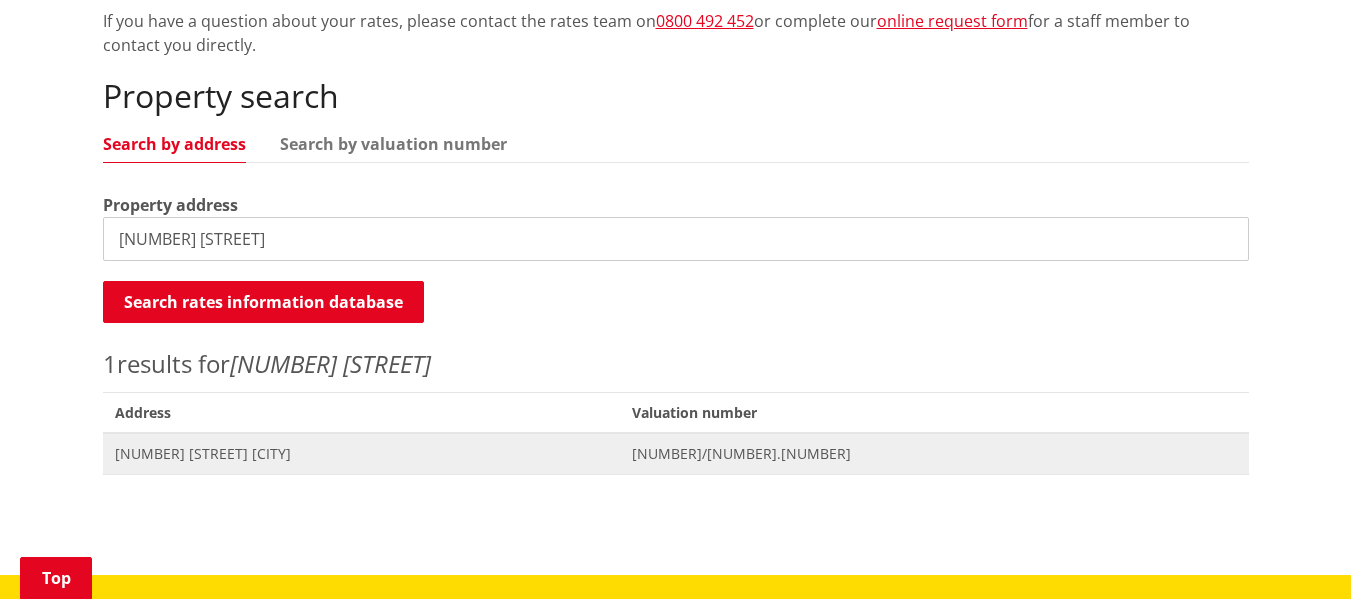 click on "[NUMBER] [STREET] [CITY]" at bounding box center (361, 454) 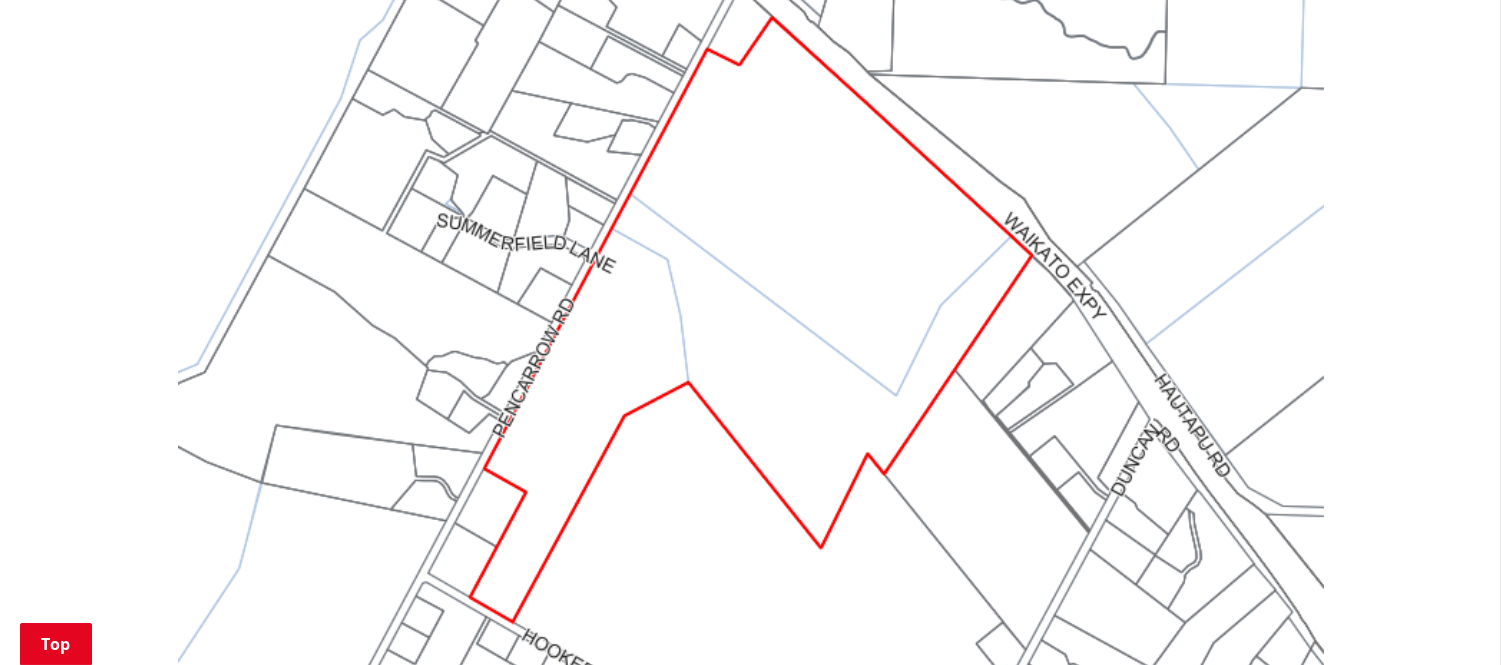 scroll, scrollTop: 2042, scrollLeft: 0, axis: vertical 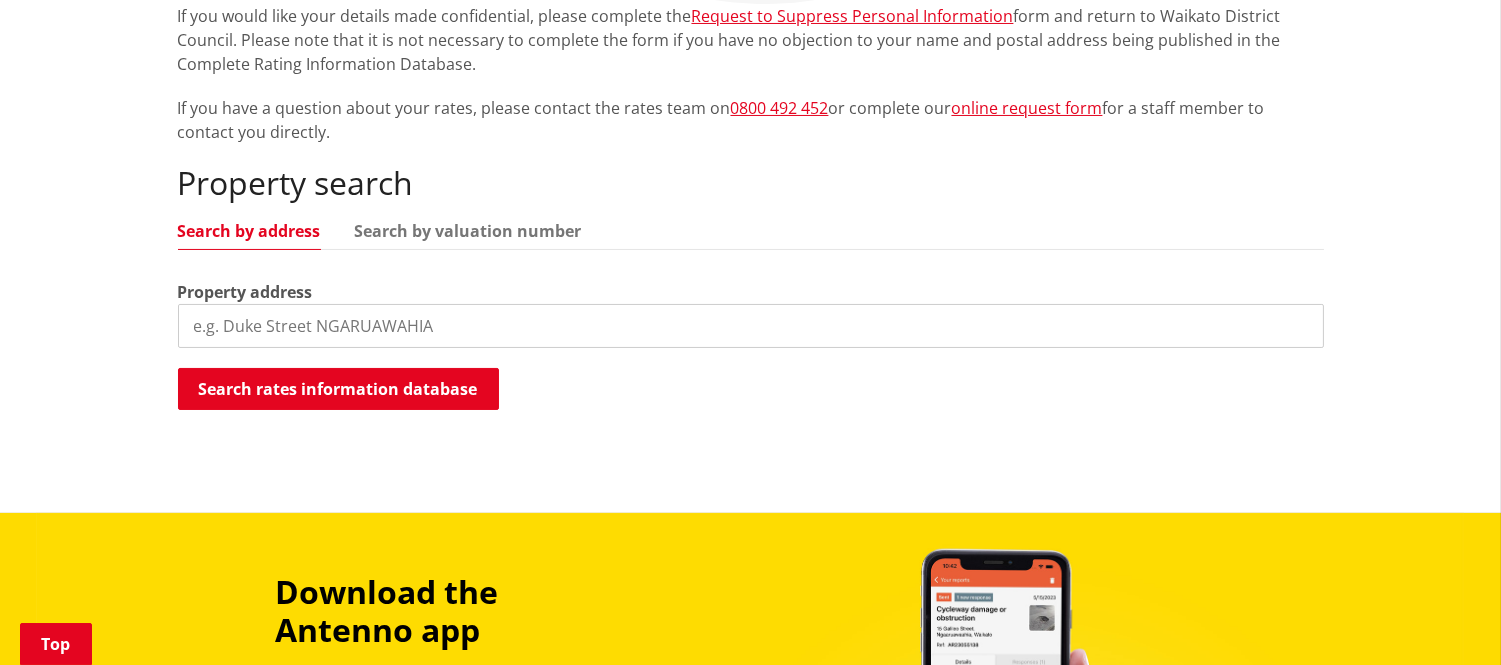 click at bounding box center (751, 326) 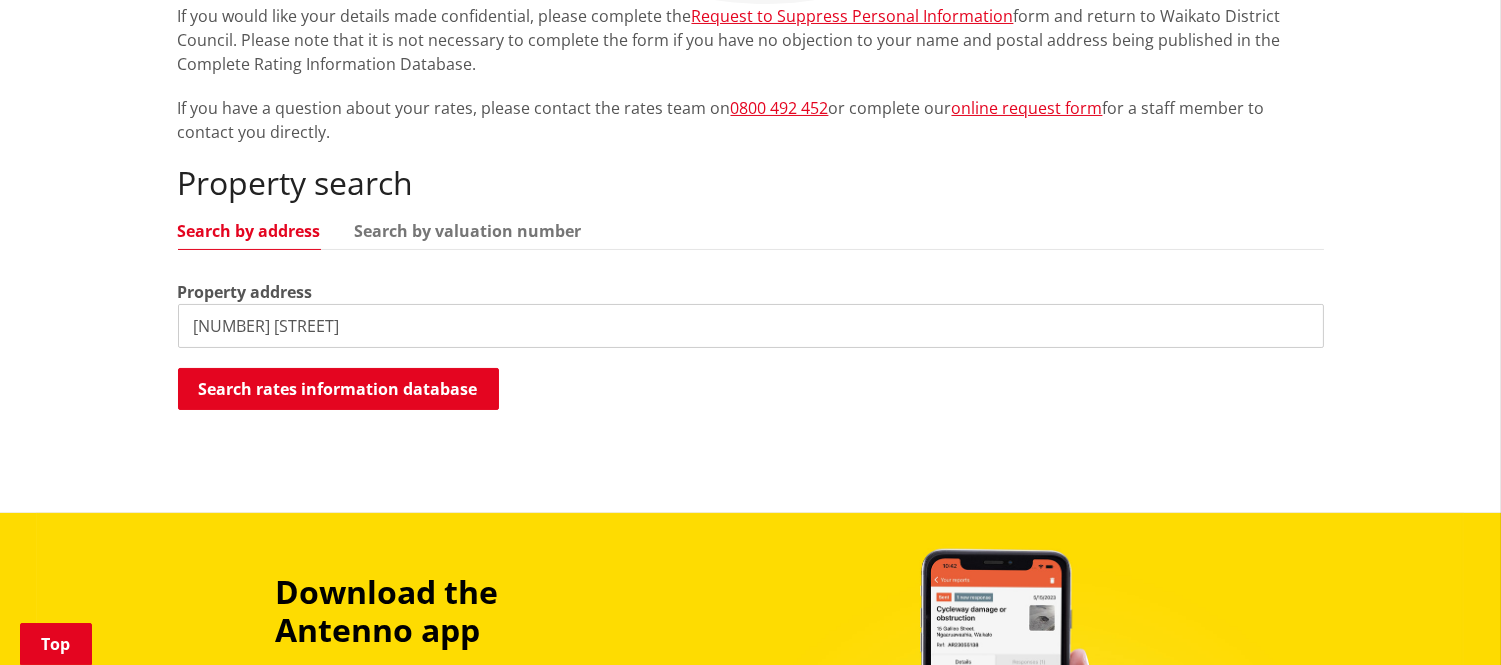 type on "[NUMBER] [STREET]" 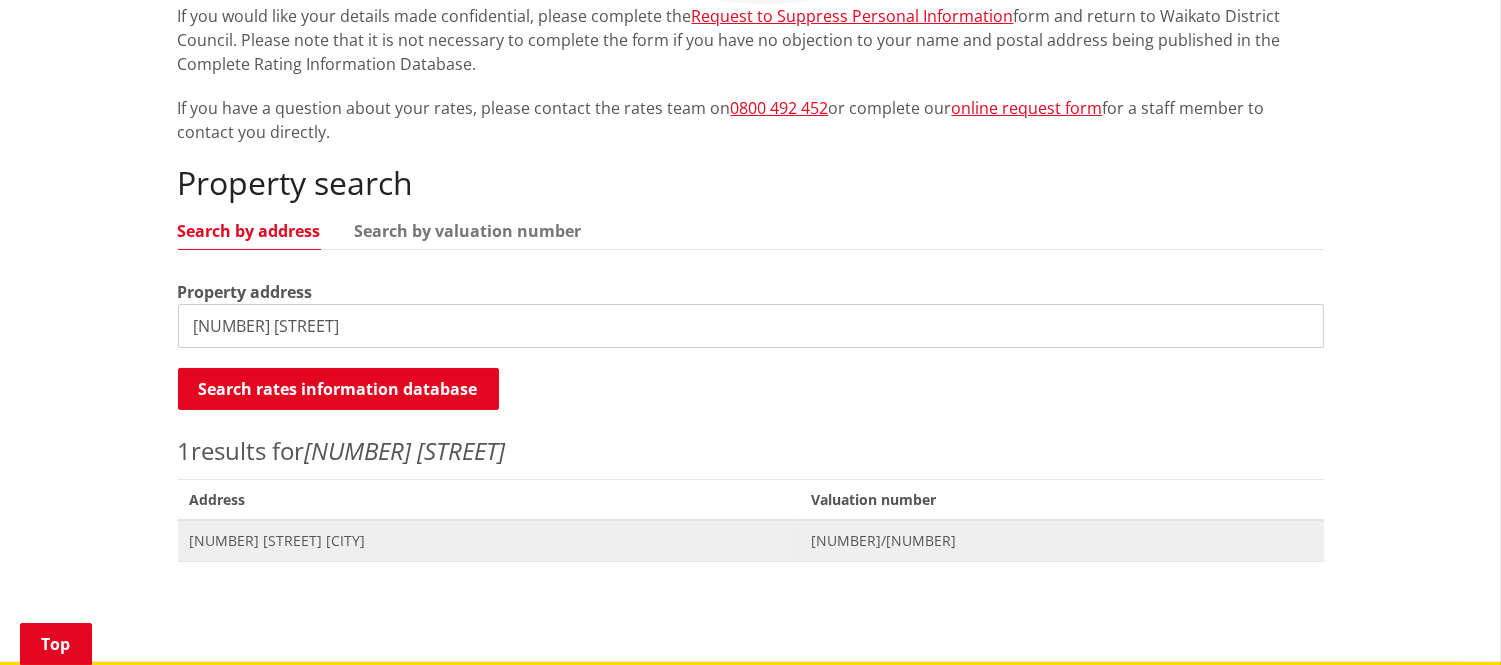 click on "[NUMBER] [STREET] [CITY]" at bounding box center [488, 541] 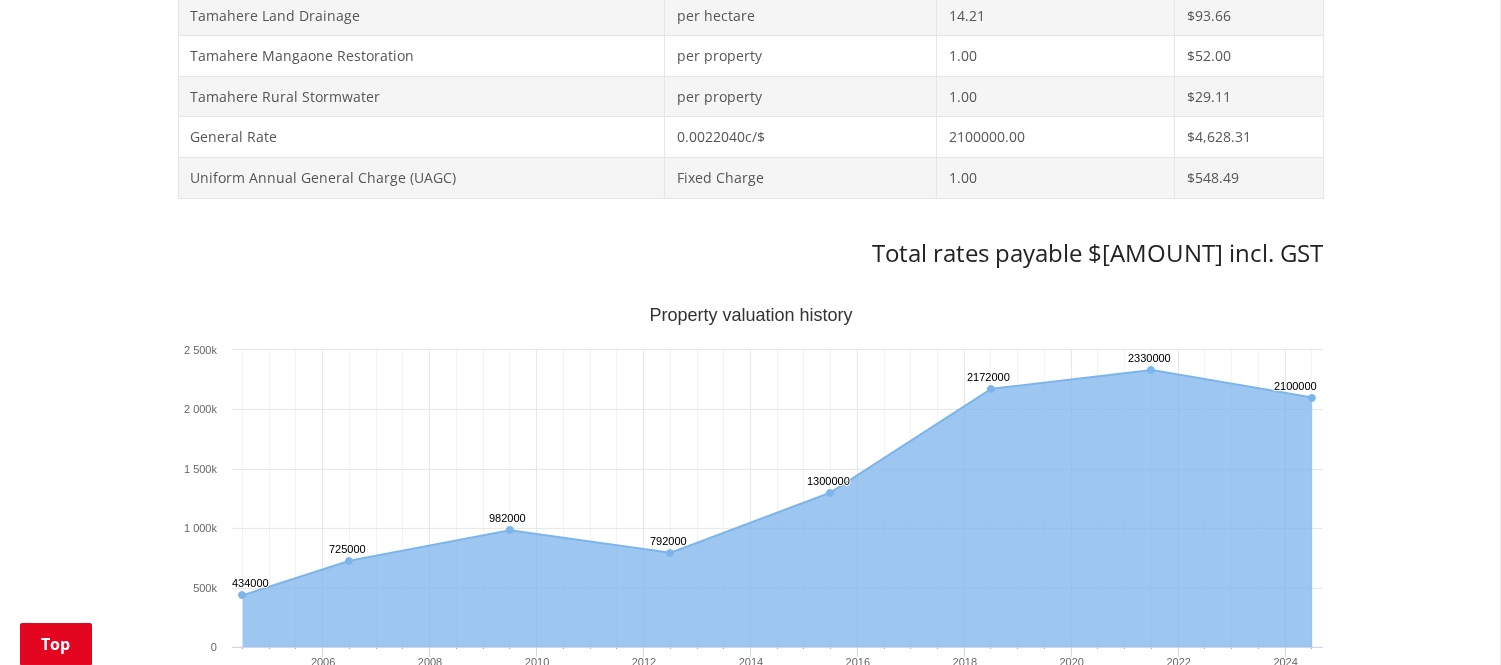 scroll, scrollTop: 977, scrollLeft: 0, axis: vertical 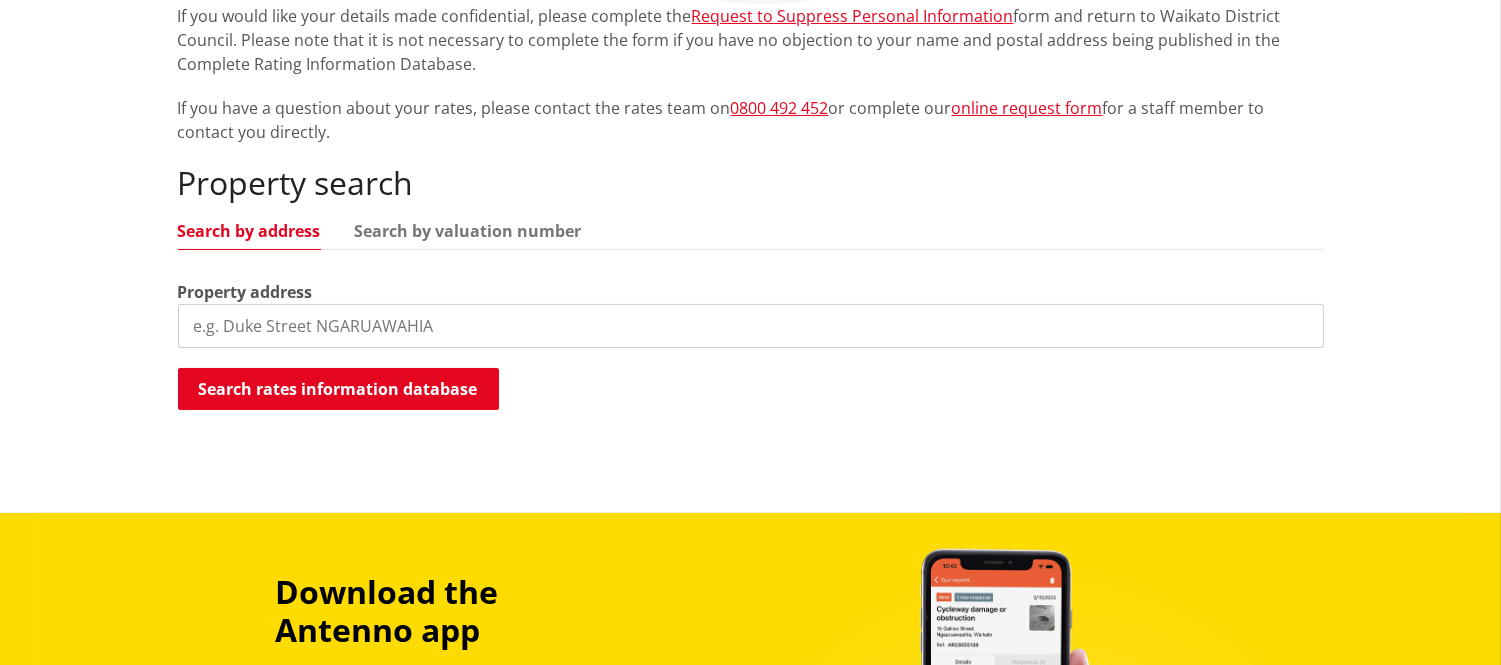 click at bounding box center (751, 326) 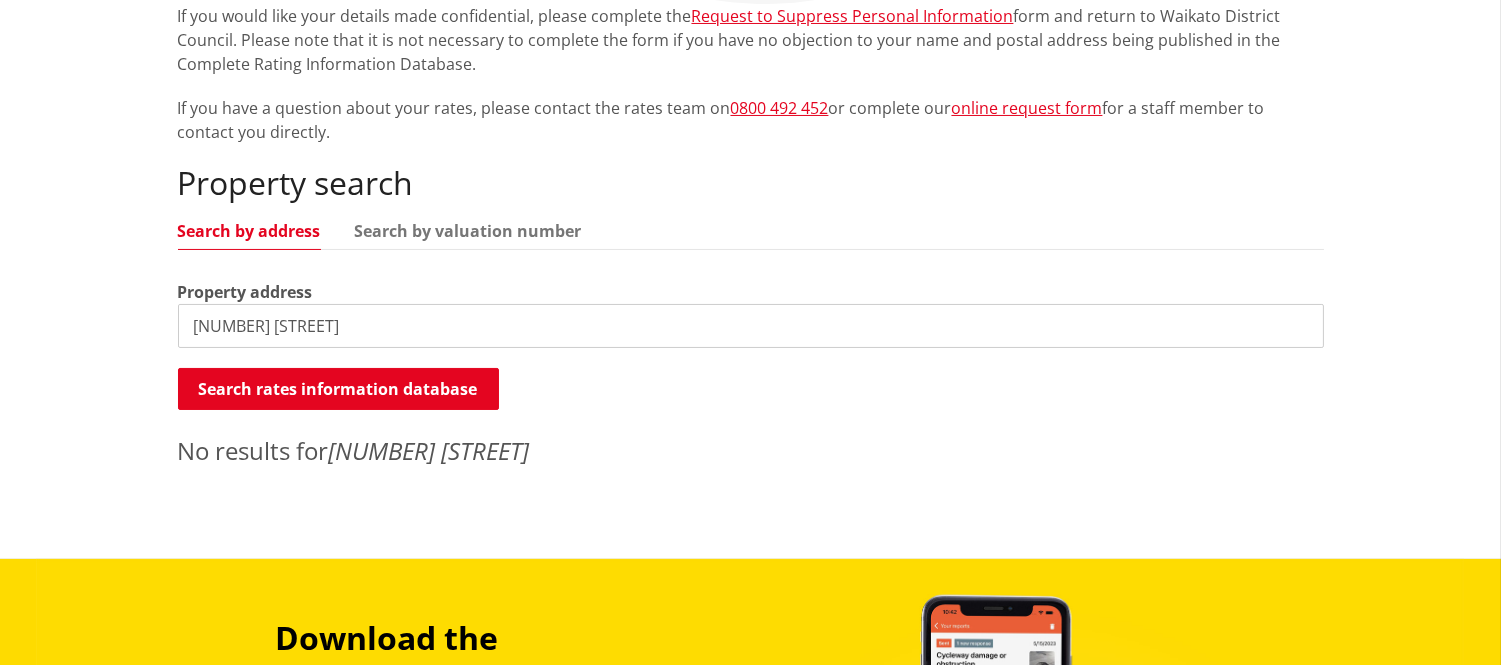 click on "102 duncan road" at bounding box center (751, 326) 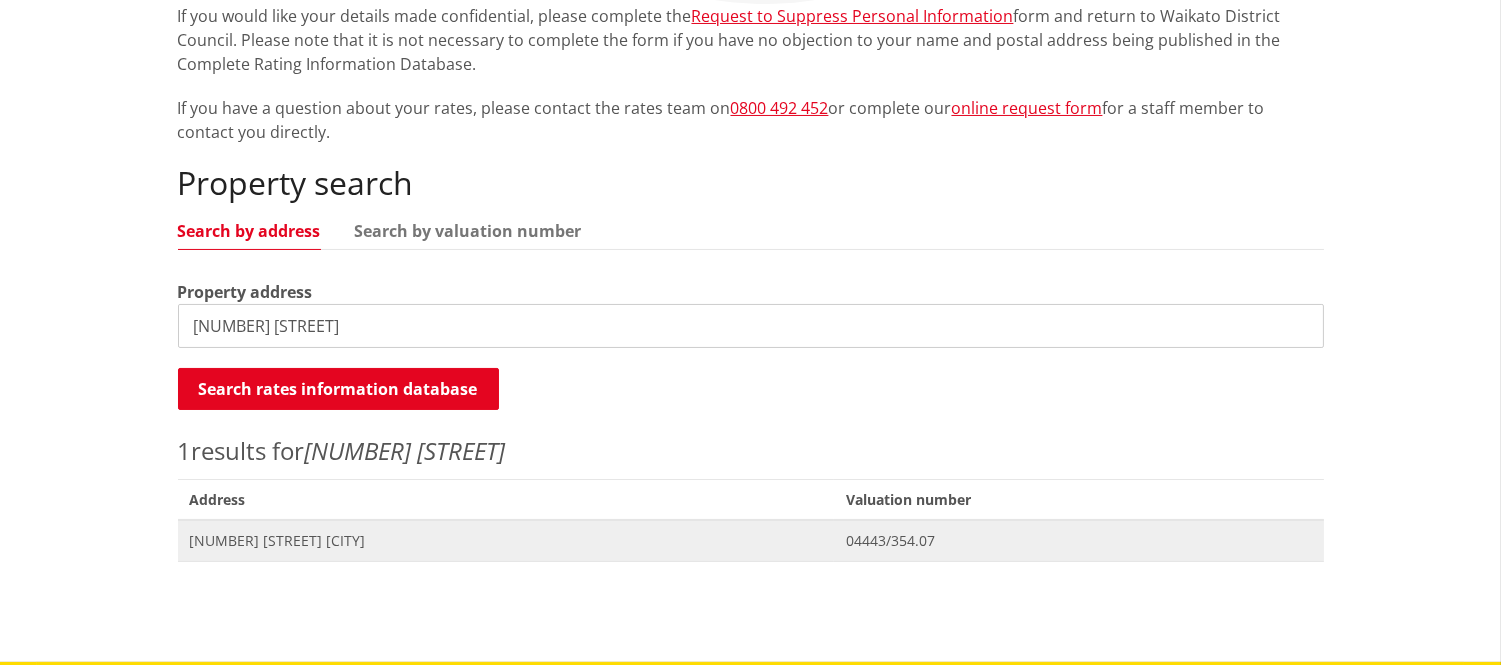 click on "[NUMBER] [STREET] [CITY]" at bounding box center [506, 541] 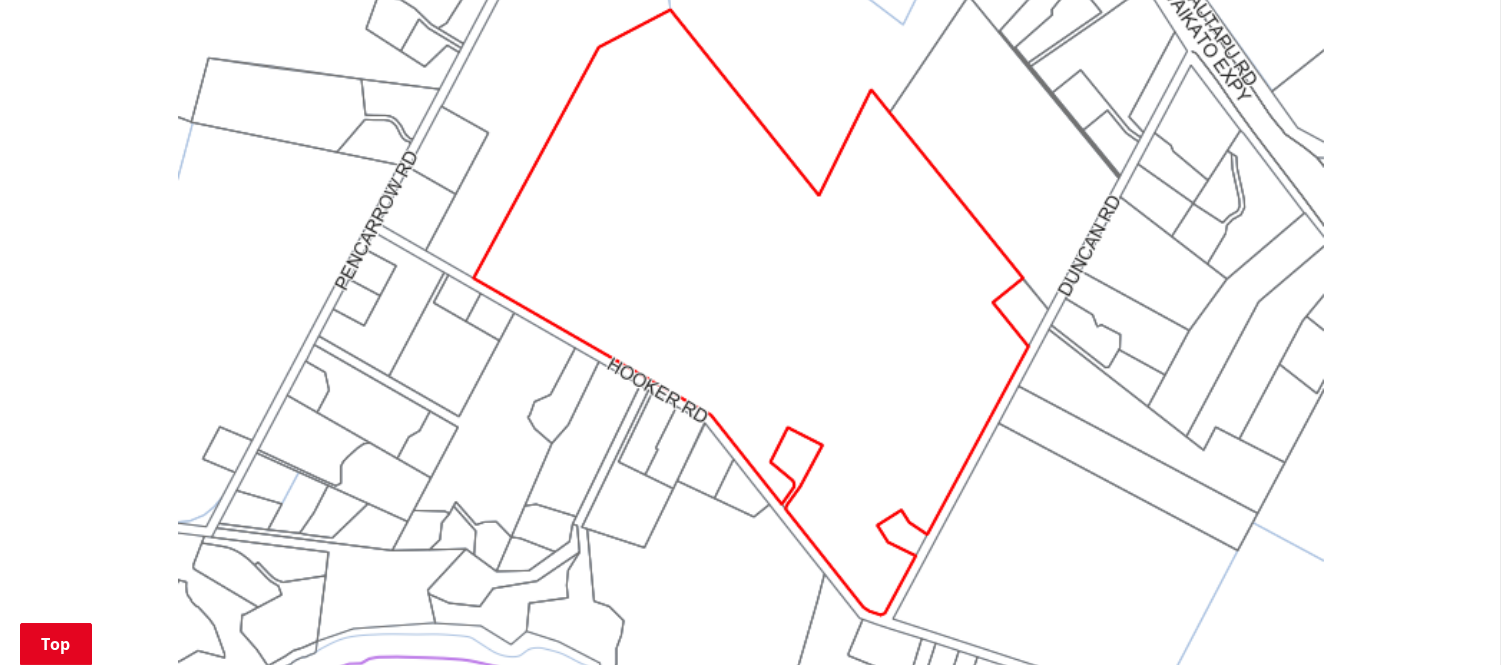 scroll, scrollTop: 1961, scrollLeft: 0, axis: vertical 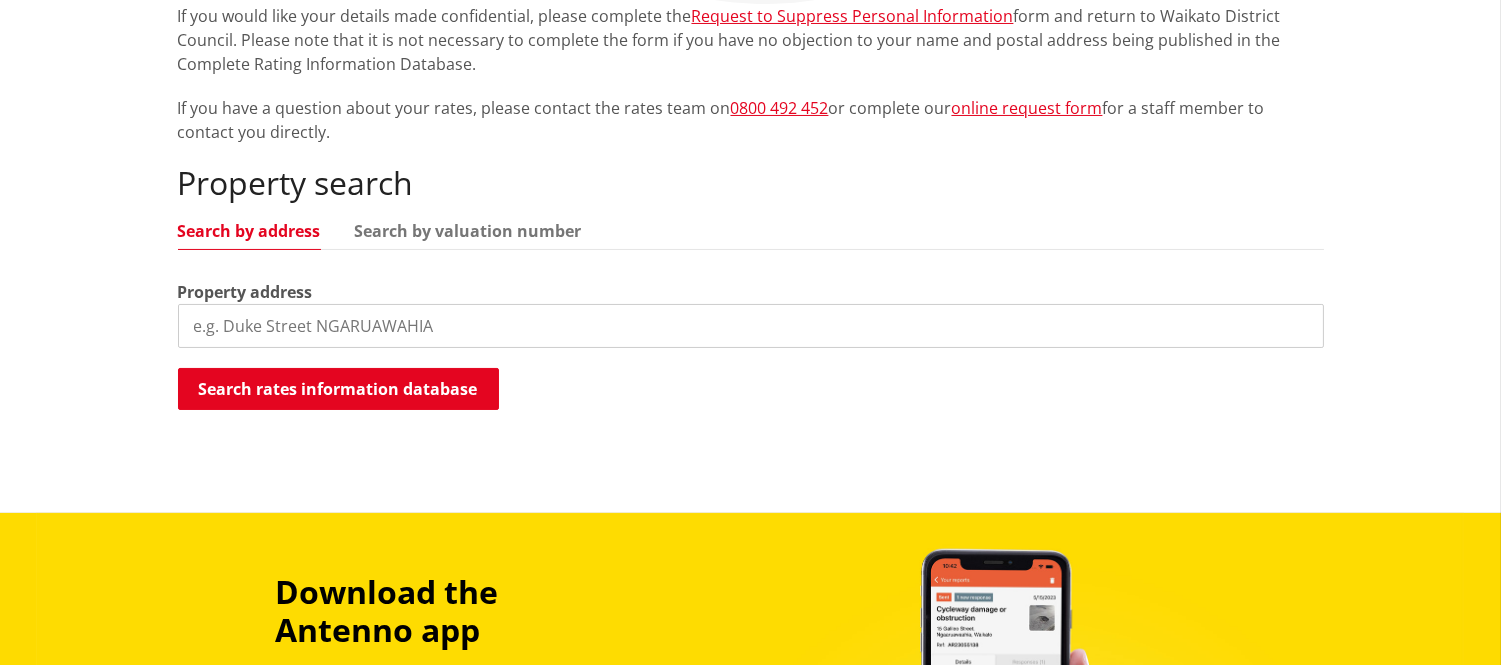 click at bounding box center (751, 326) 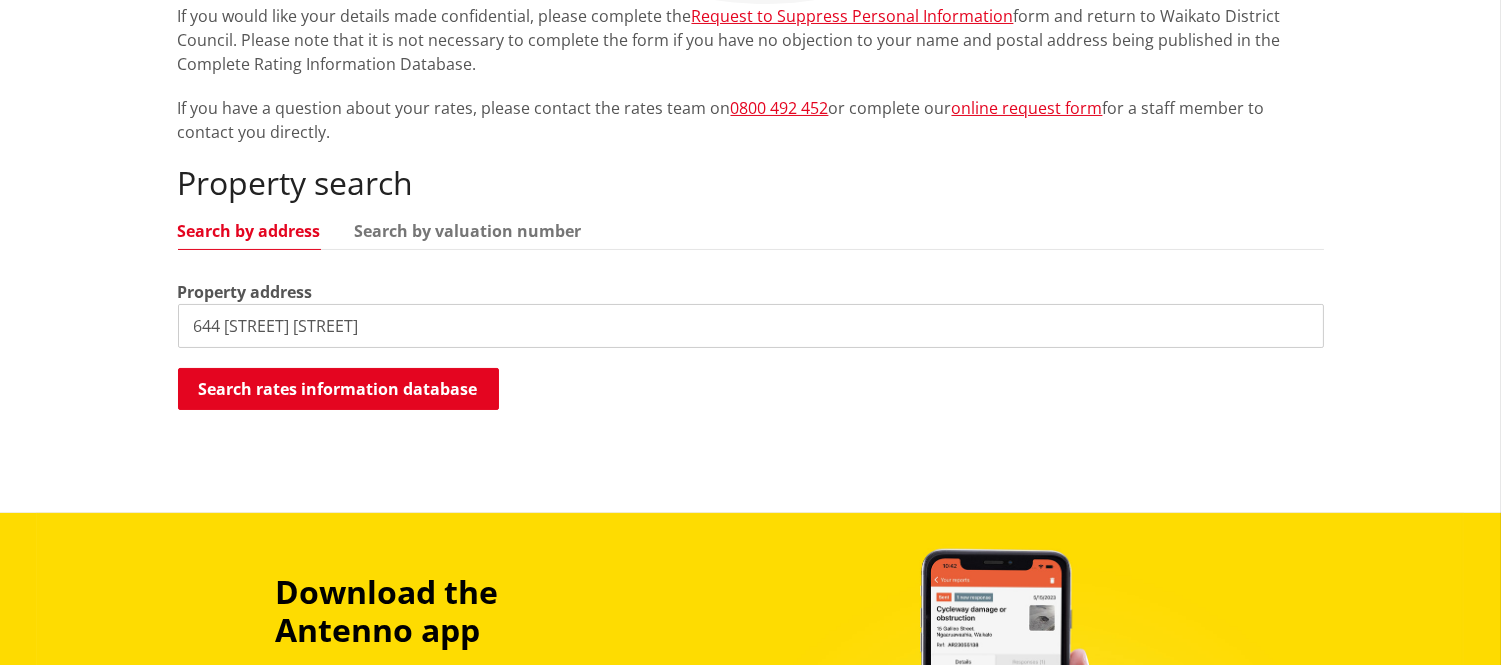 type on "644 pencarrow road" 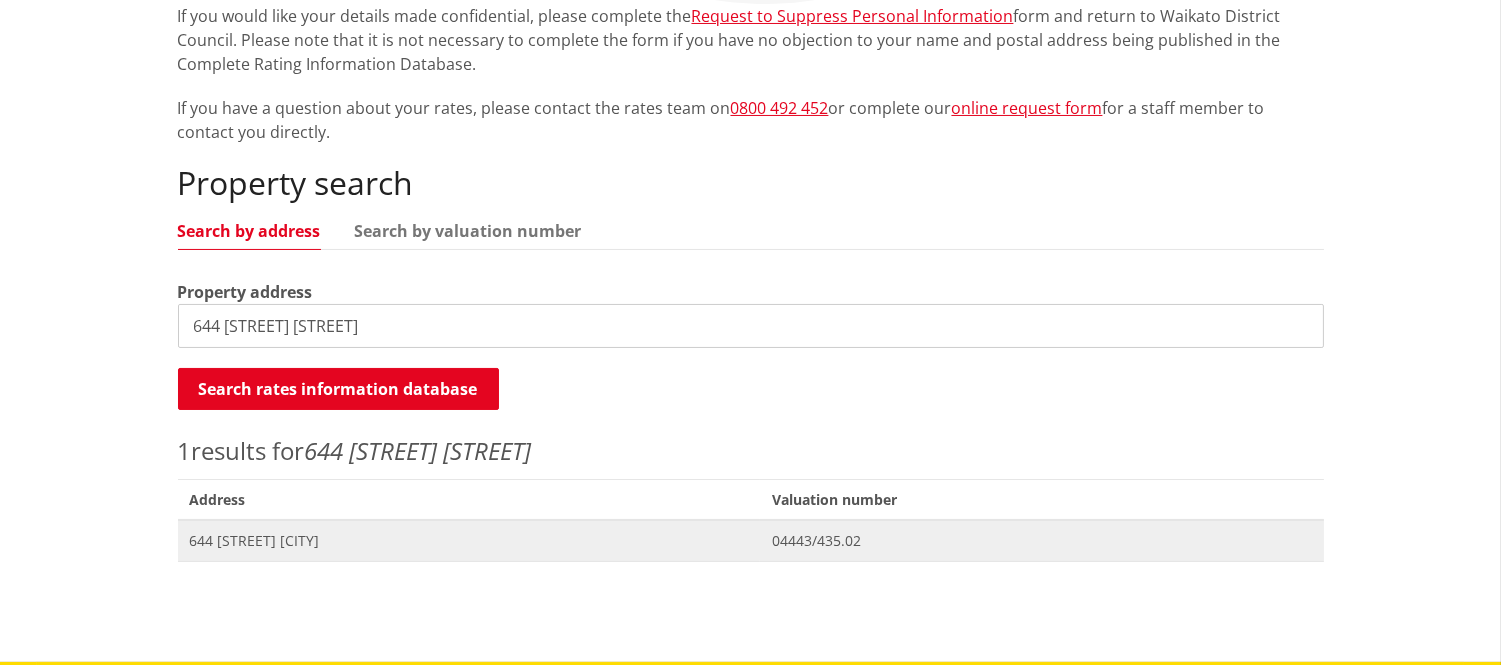 click on "[NUMBER] [STREET] [CITY]" at bounding box center [469, 541] 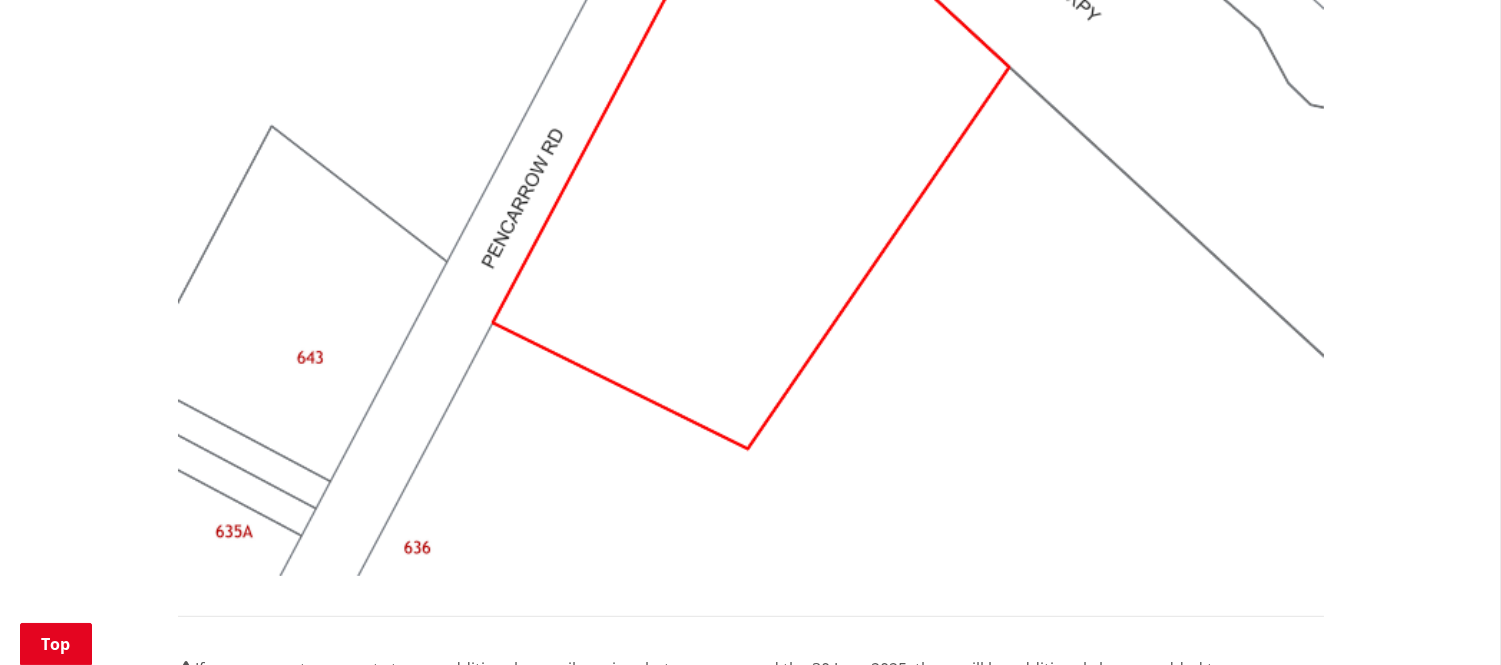 scroll, scrollTop: 2177, scrollLeft: 0, axis: vertical 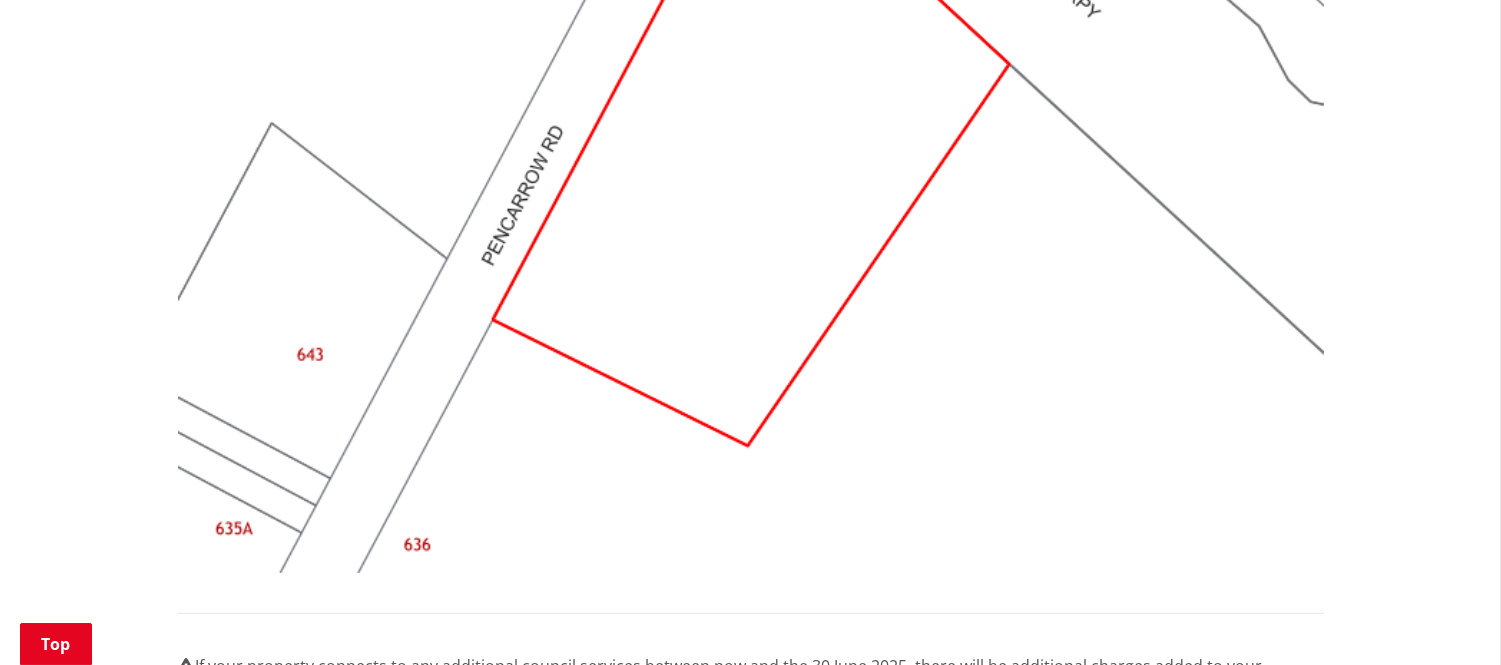 click at bounding box center (751, 143) 